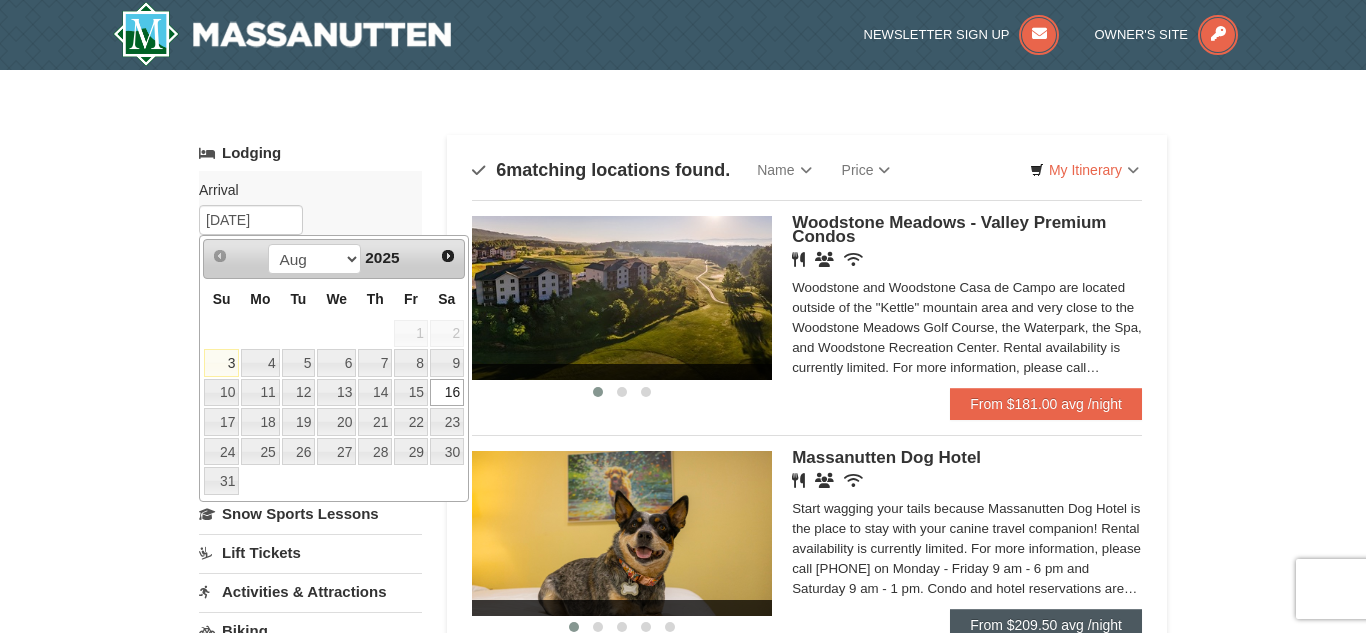 scroll, scrollTop: 0, scrollLeft: 0, axis: both 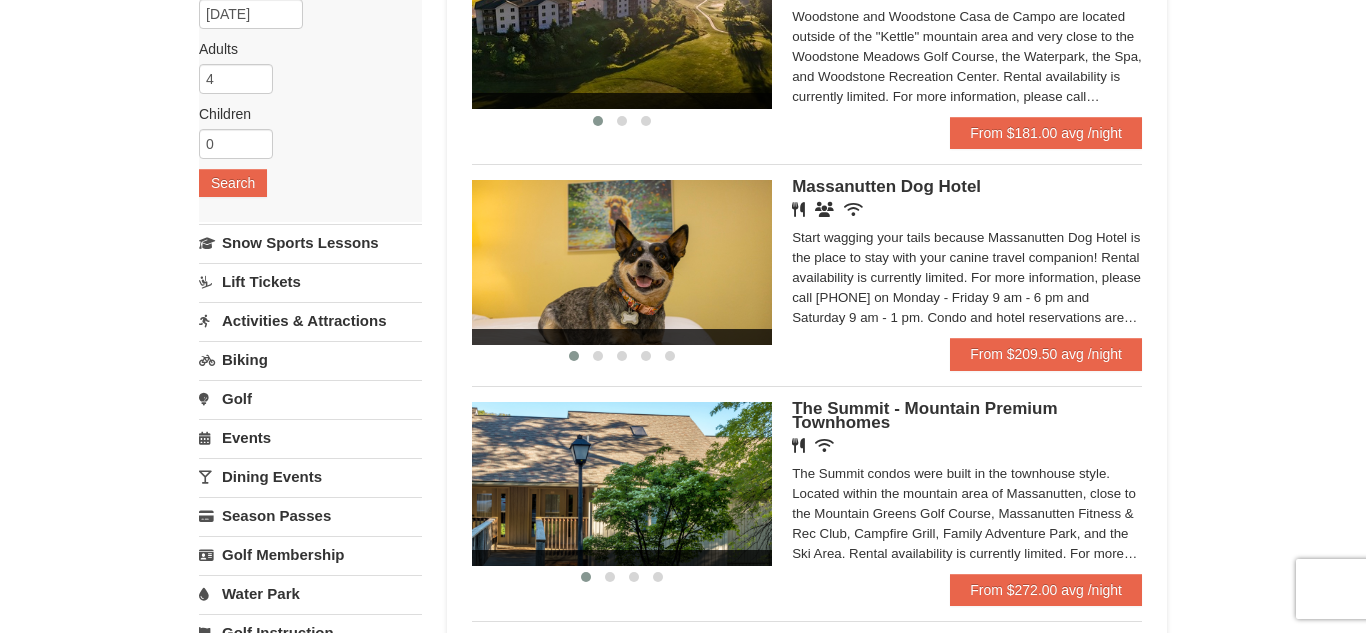 click on "Restaurant Banquet Facilities Wireless Internet (free)" at bounding box center (967, 210) 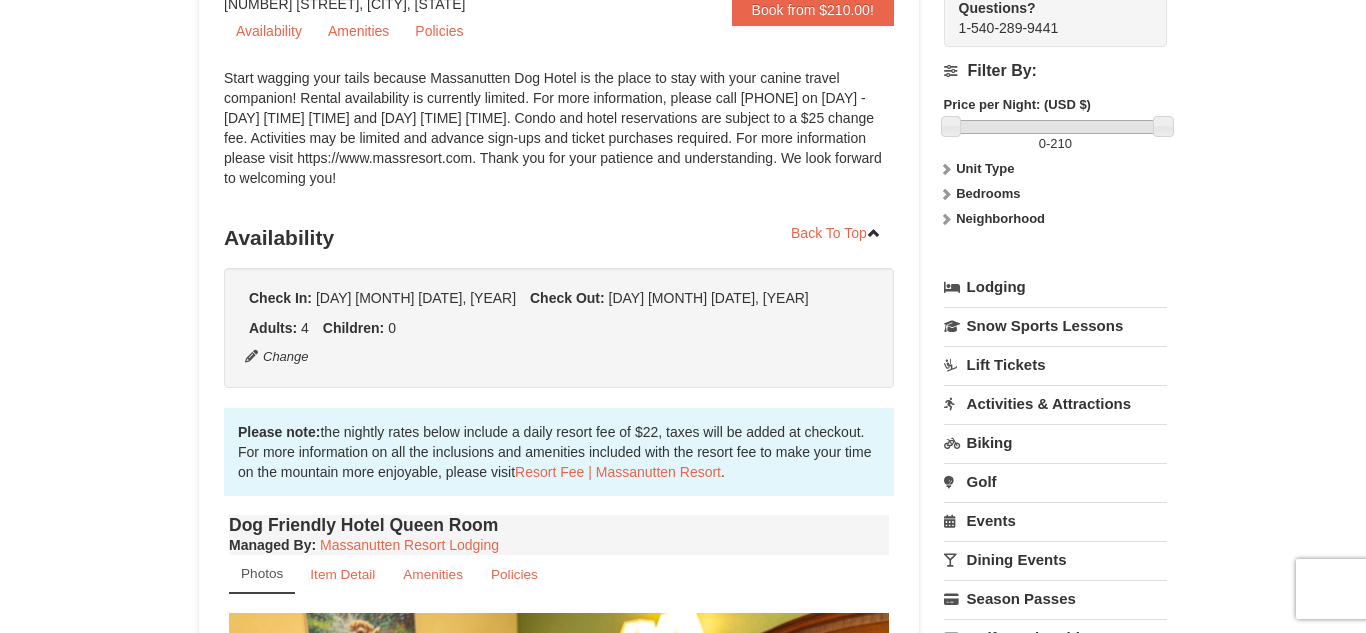 scroll, scrollTop: 229, scrollLeft: 0, axis: vertical 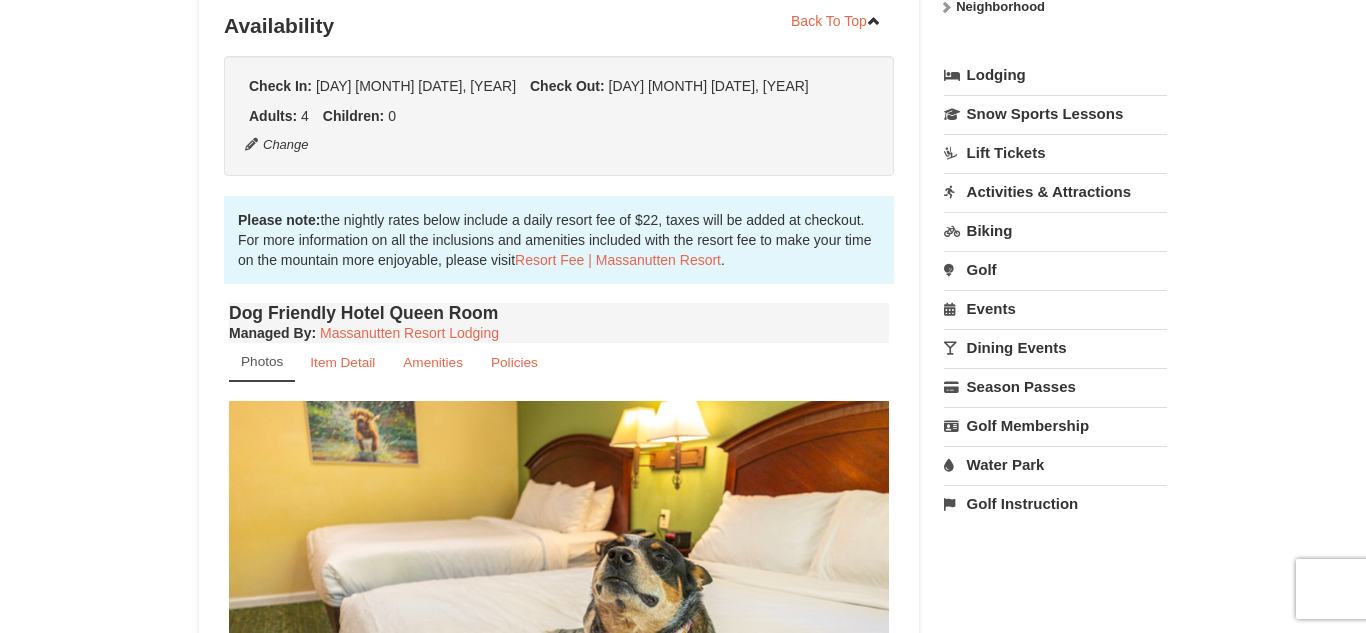 drag, startPoint x: 0, startPoint y: 0, endPoint x: 1365, endPoint y: 182, distance: 1377.0798 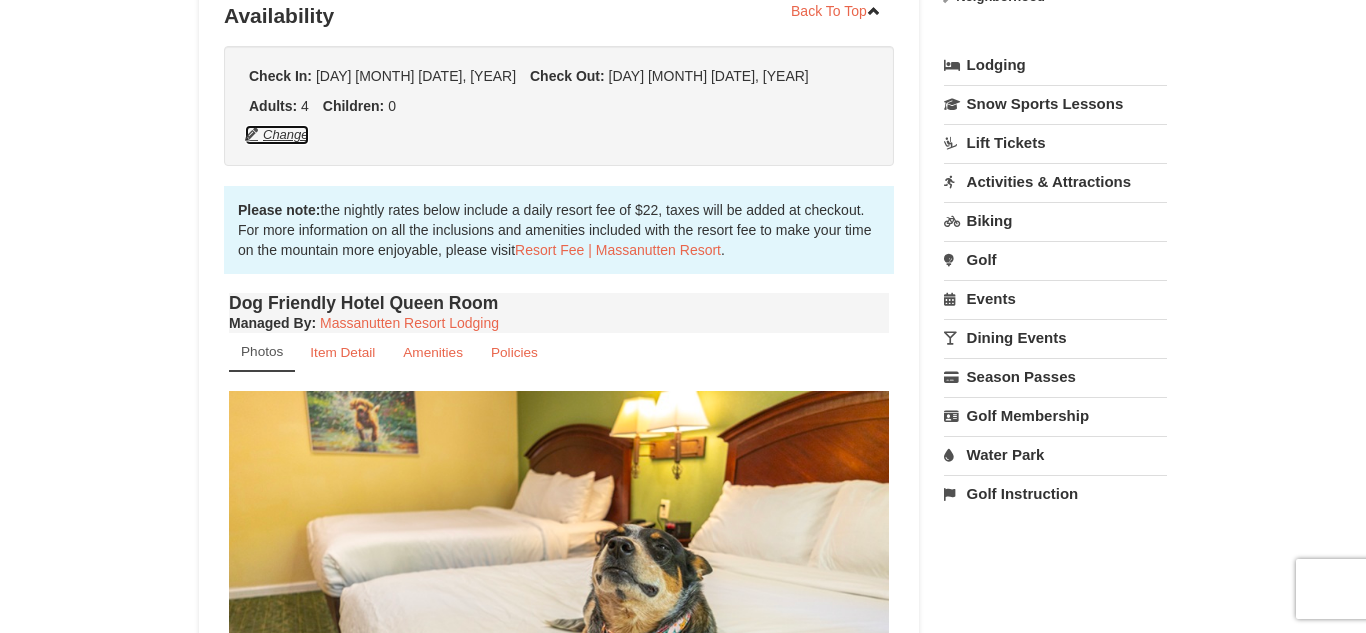 click on "Change" at bounding box center [277, 135] 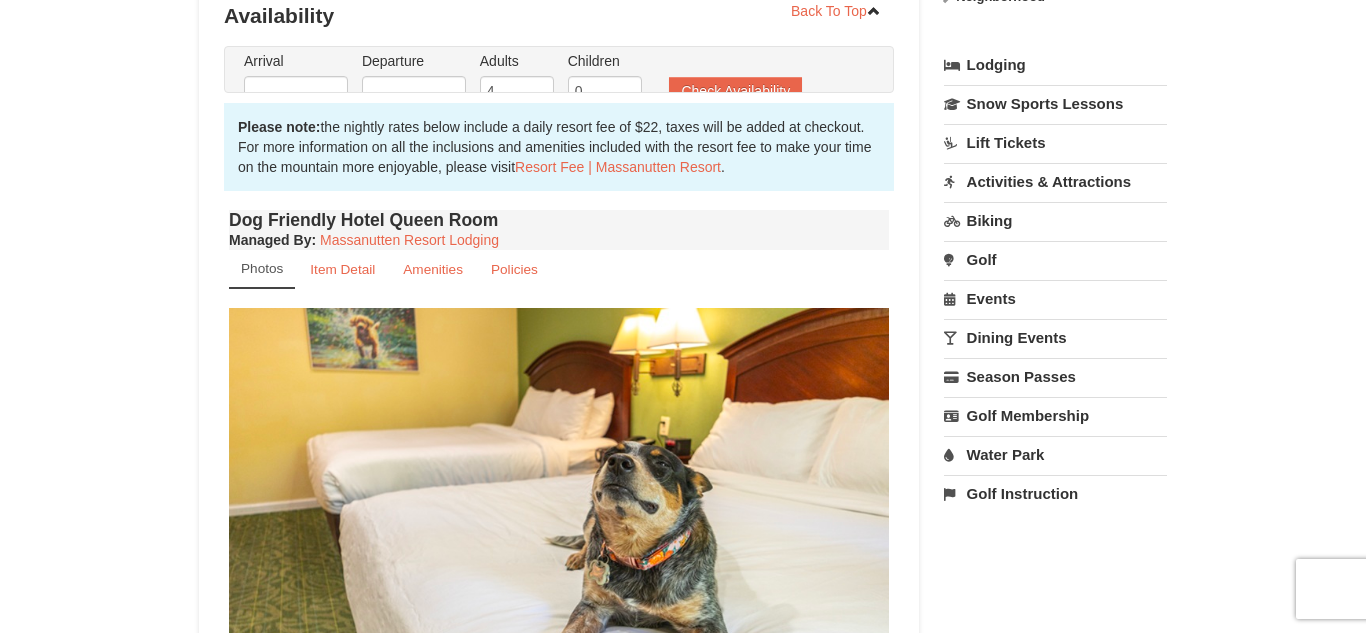 type on "08/09/2025" 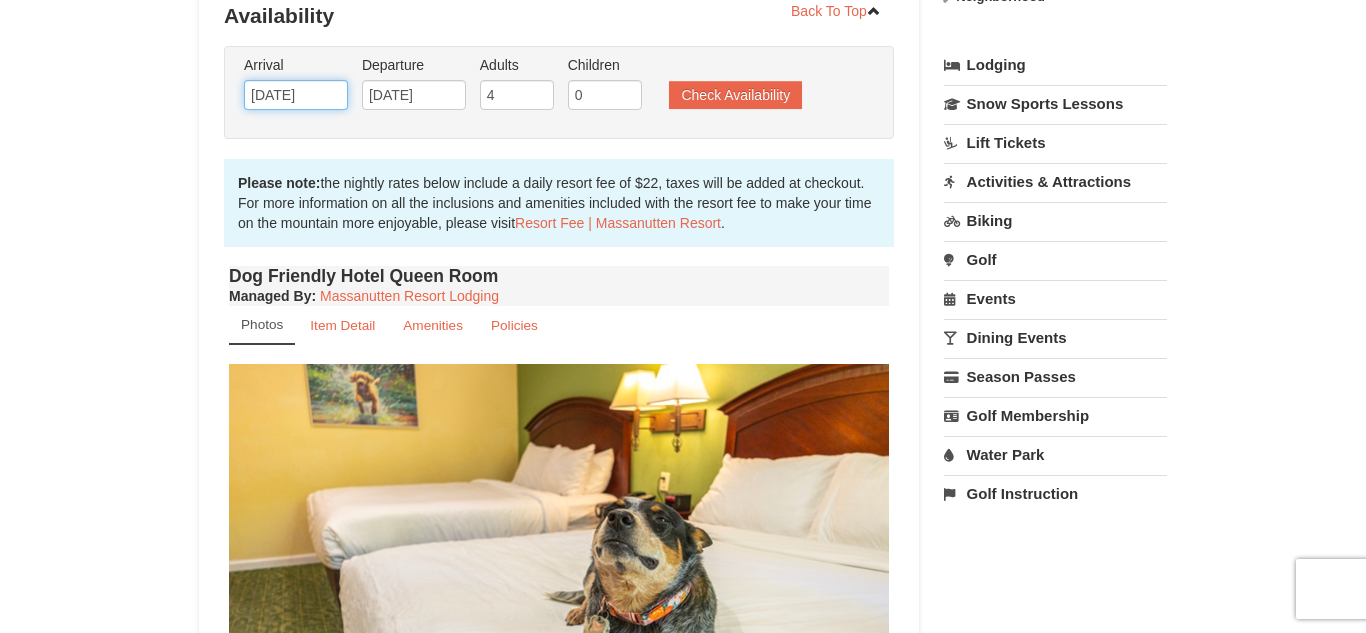 click on "[DATE]" at bounding box center (296, 95) 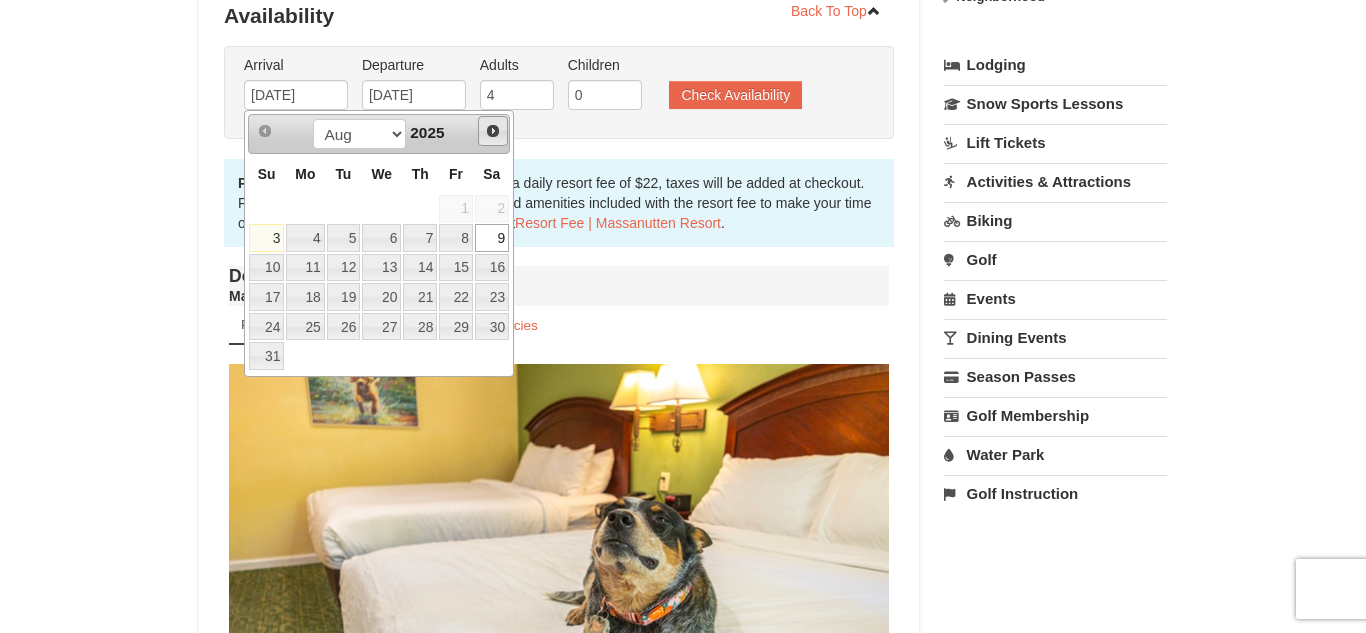 click on "Next" at bounding box center [493, 131] 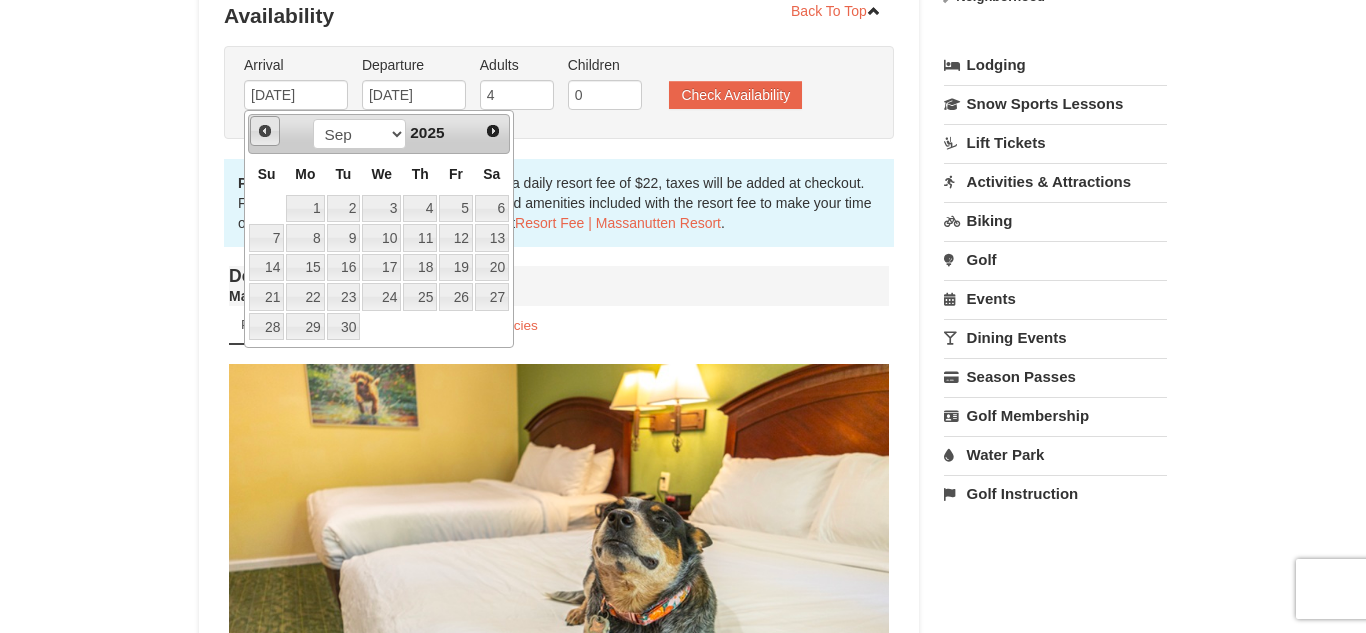 click on "Prev" at bounding box center [265, 131] 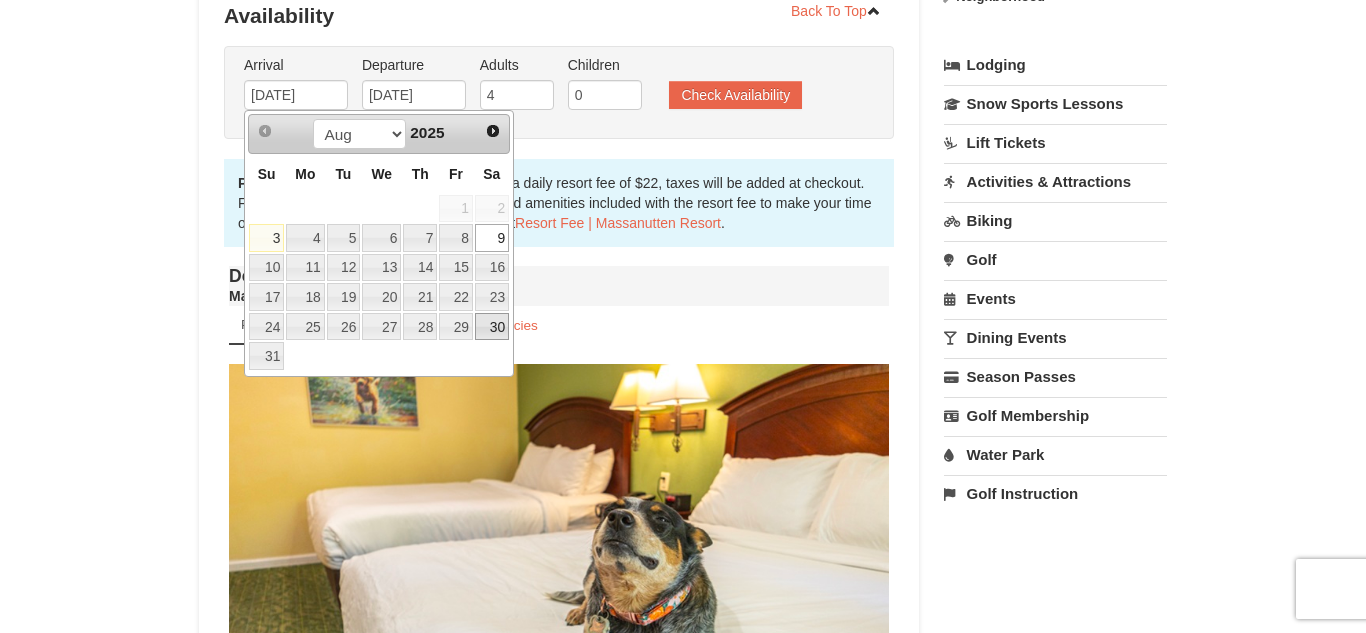 click on "30" at bounding box center (492, 327) 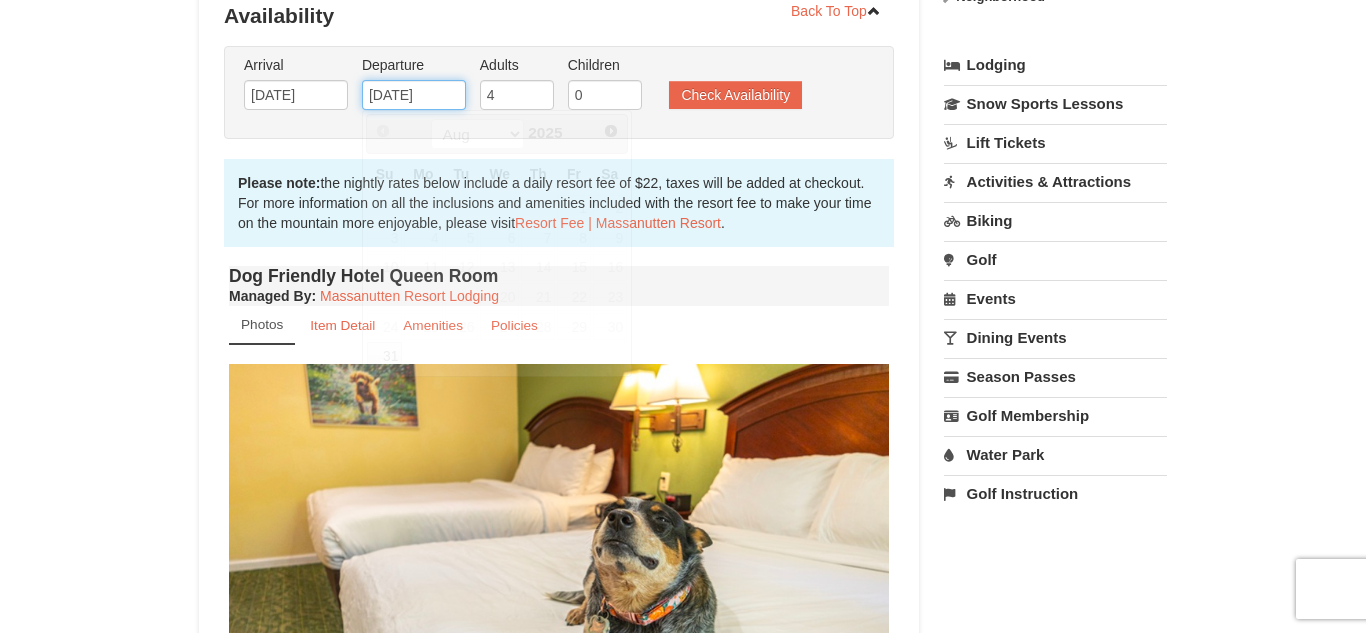 click on "08/11/2025" at bounding box center [414, 95] 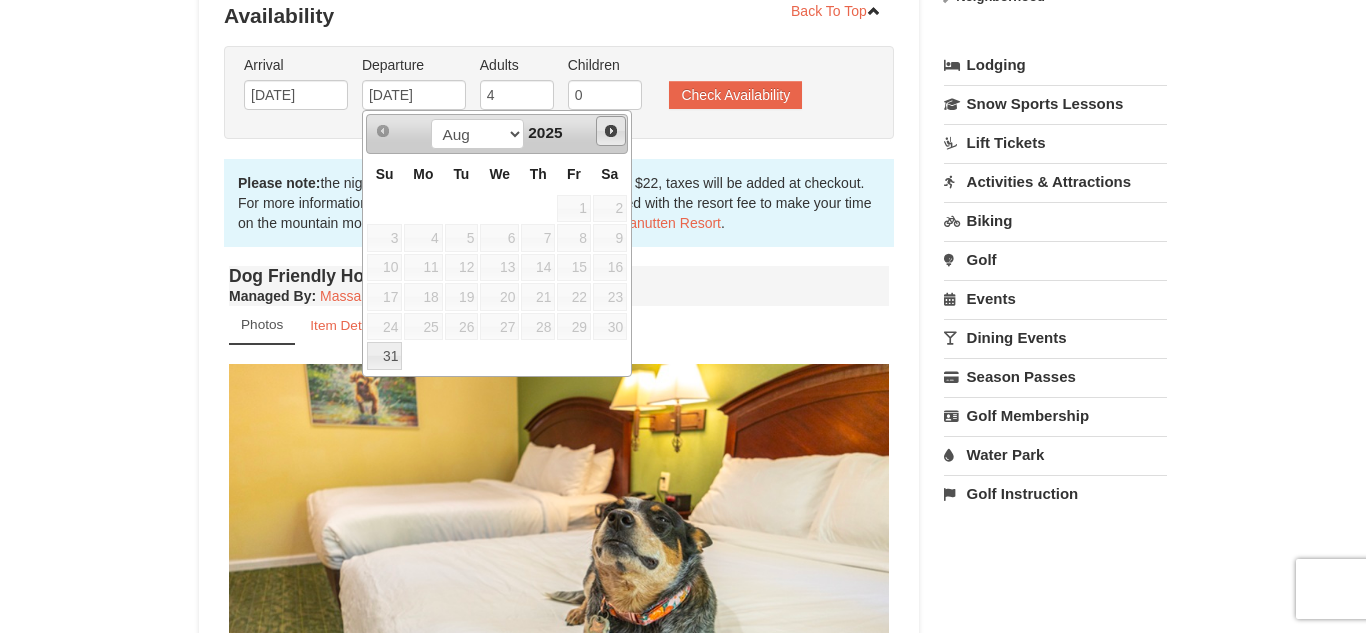 click on "Next" at bounding box center [611, 131] 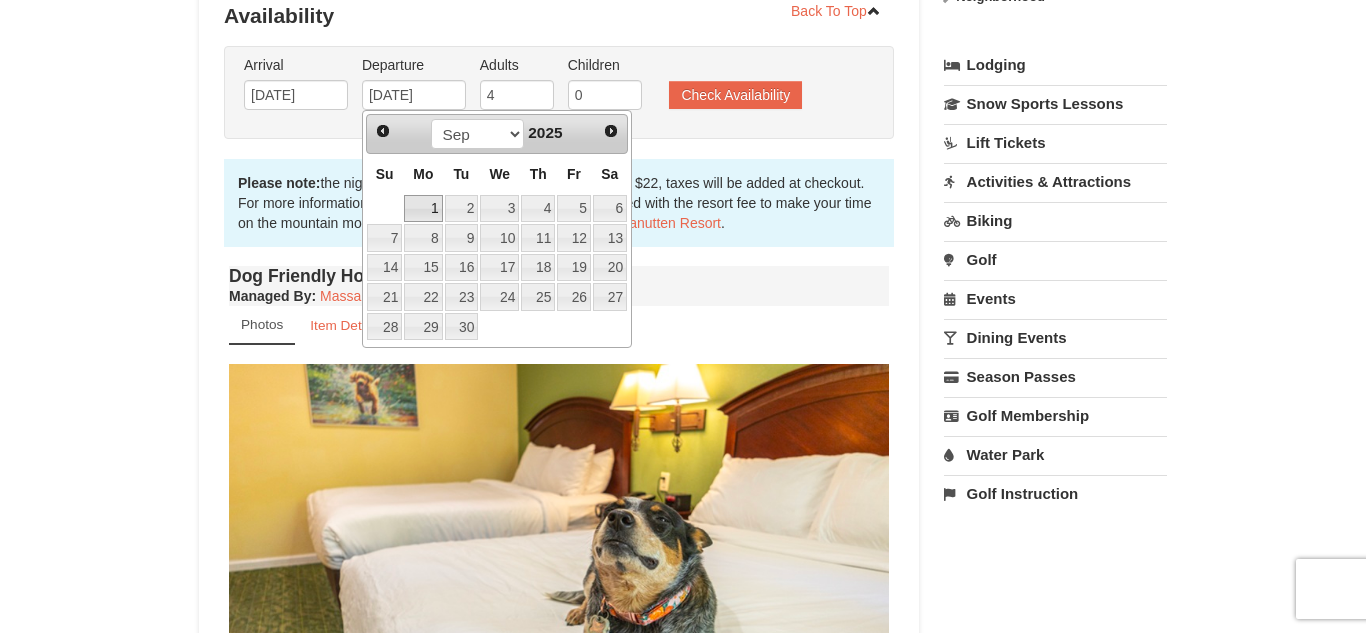 click on "1" at bounding box center [423, 209] 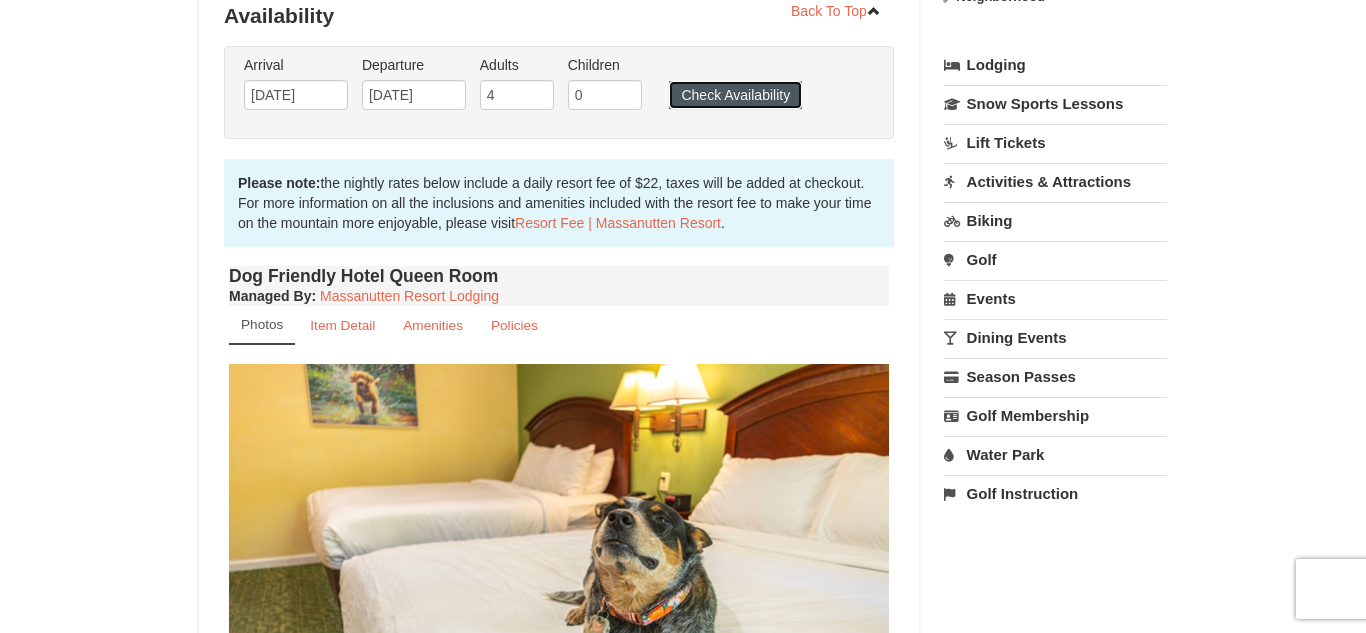 click on "Check Availability" at bounding box center (735, 95) 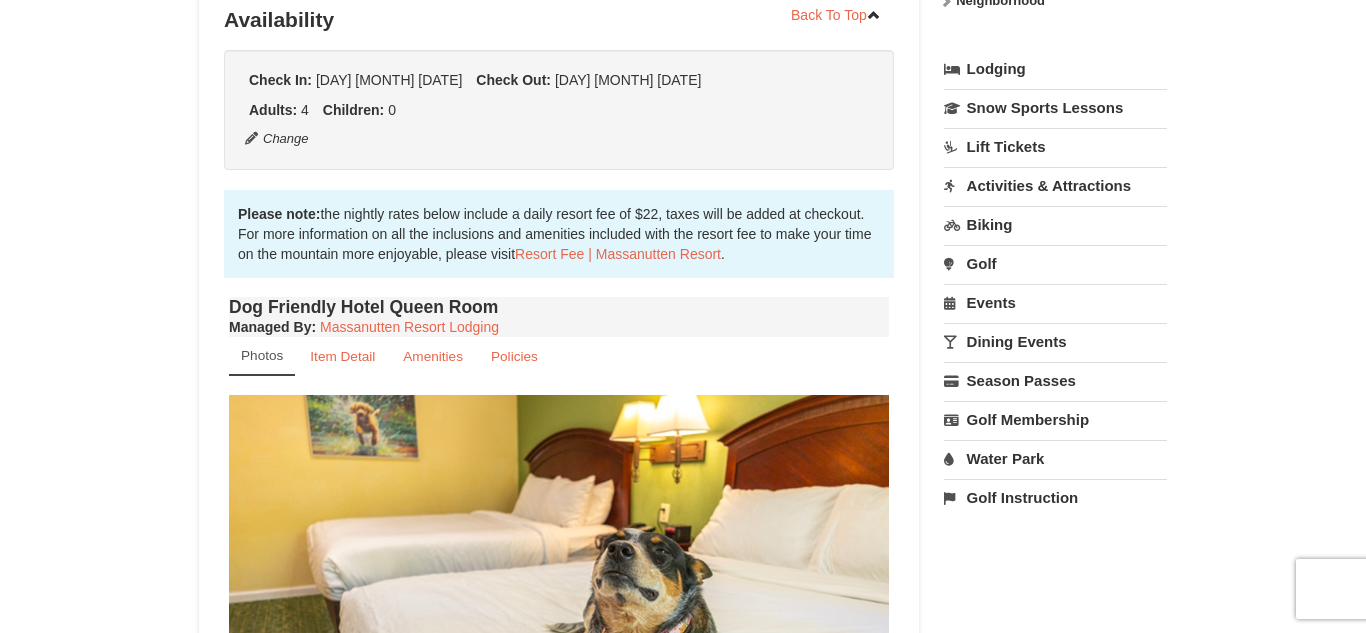 scroll, scrollTop: 424, scrollLeft: 0, axis: vertical 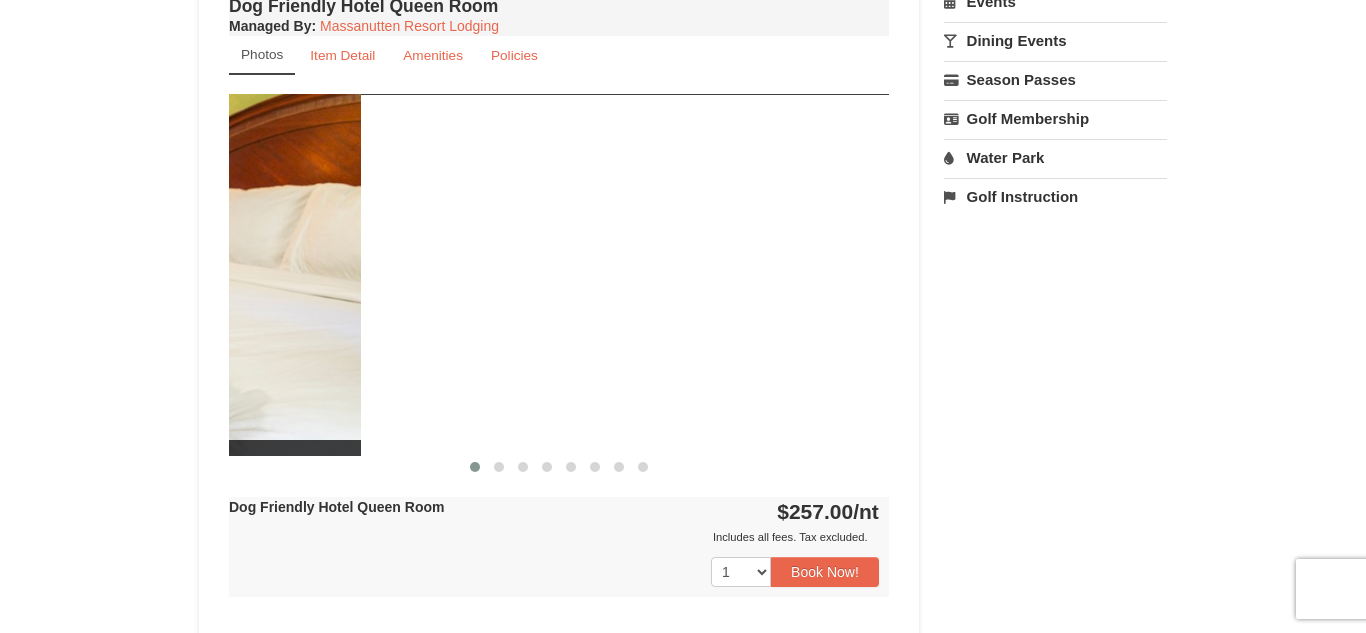 drag, startPoint x: 528, startPoint y: 274, endPoint x: 0, endPoint y: 306, distance: 528.9688 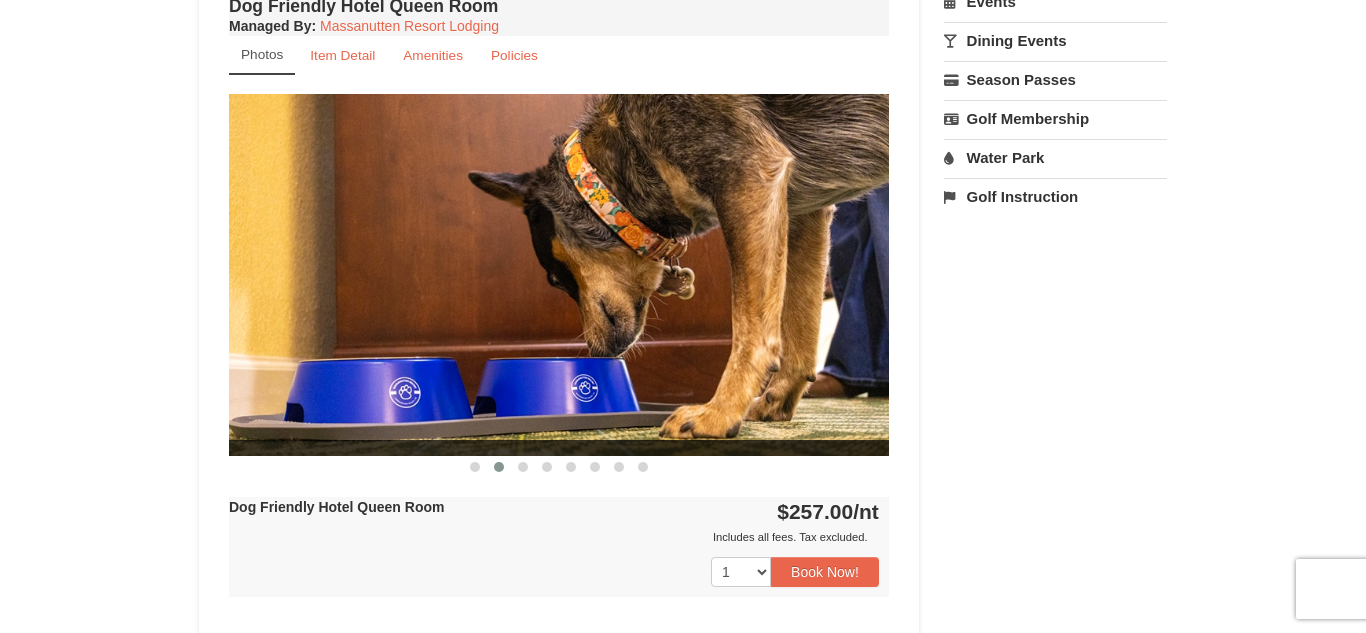 drag, startPoint x: 720, startPoint y: 183, endPoint x: 0, endPoint y: 413, distance: 755.8439 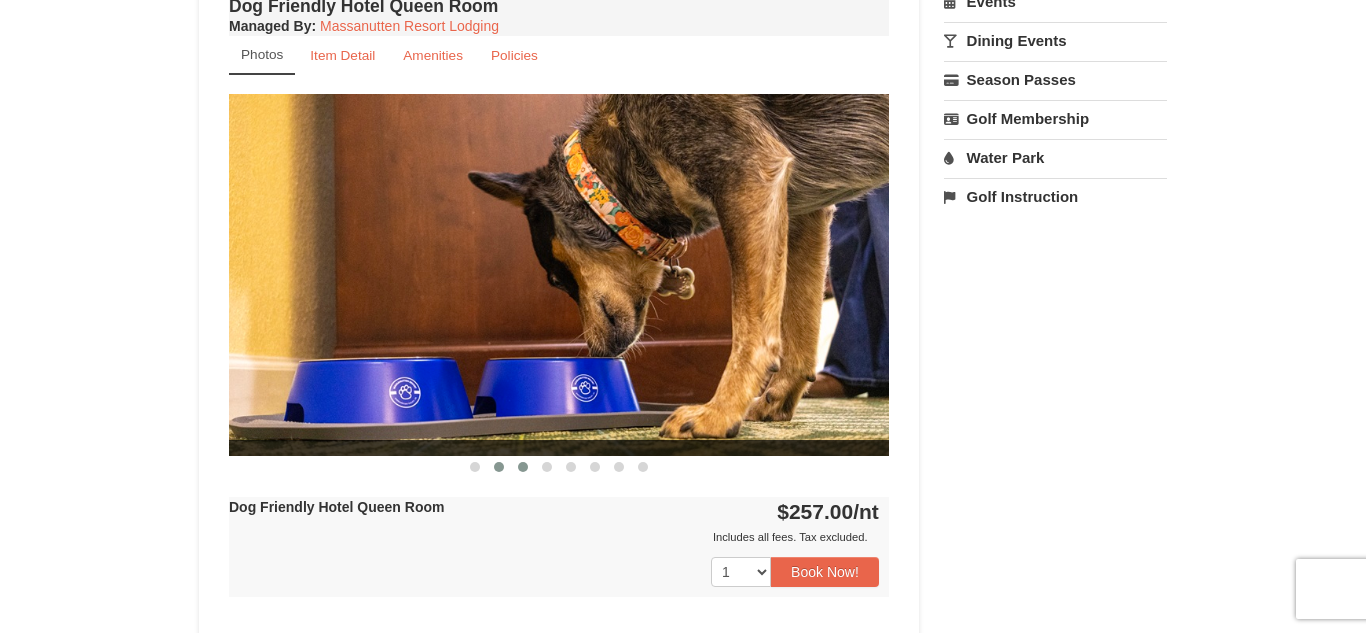 click at bounding box center [523, 467] 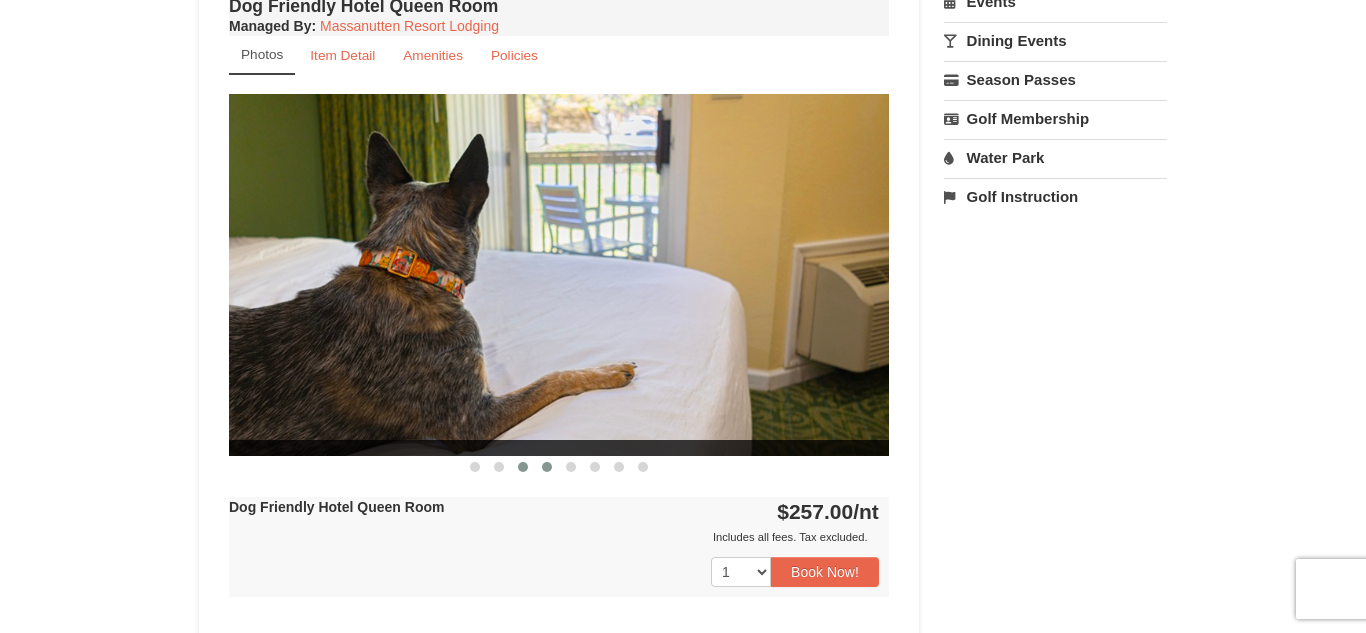 click at bounding box center (547, 467) 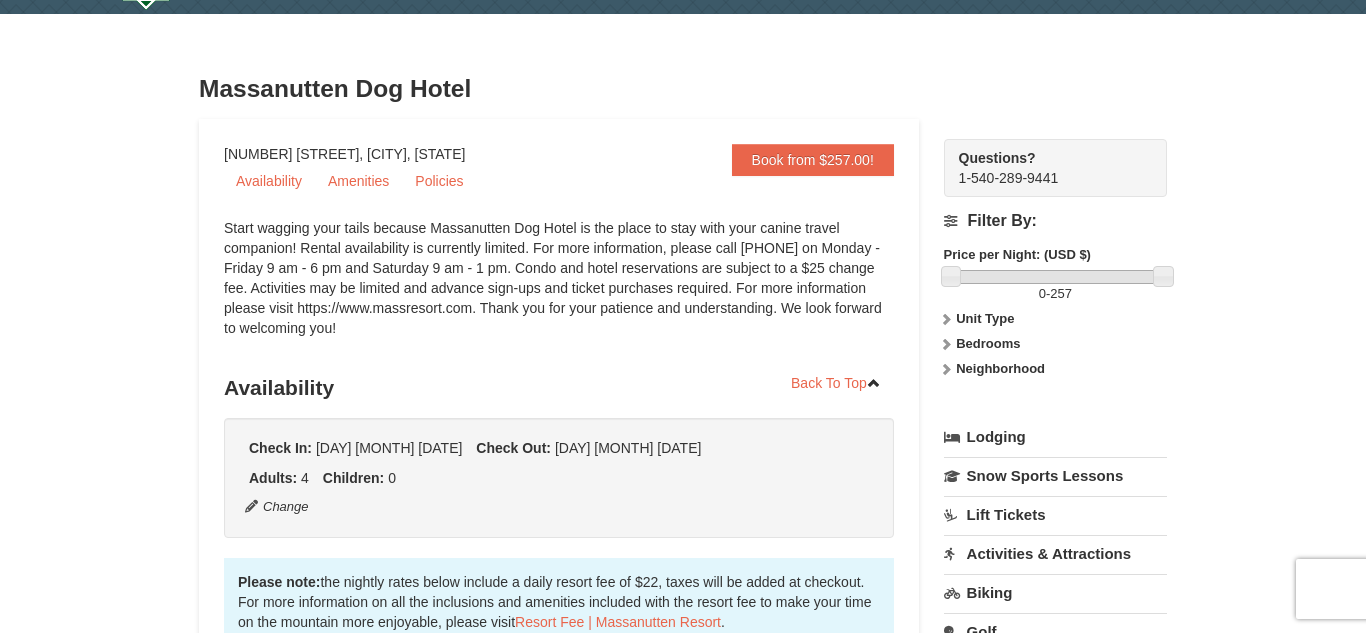 scroll, scrollTop: 49, scrollLeft: 0, axis: vertical 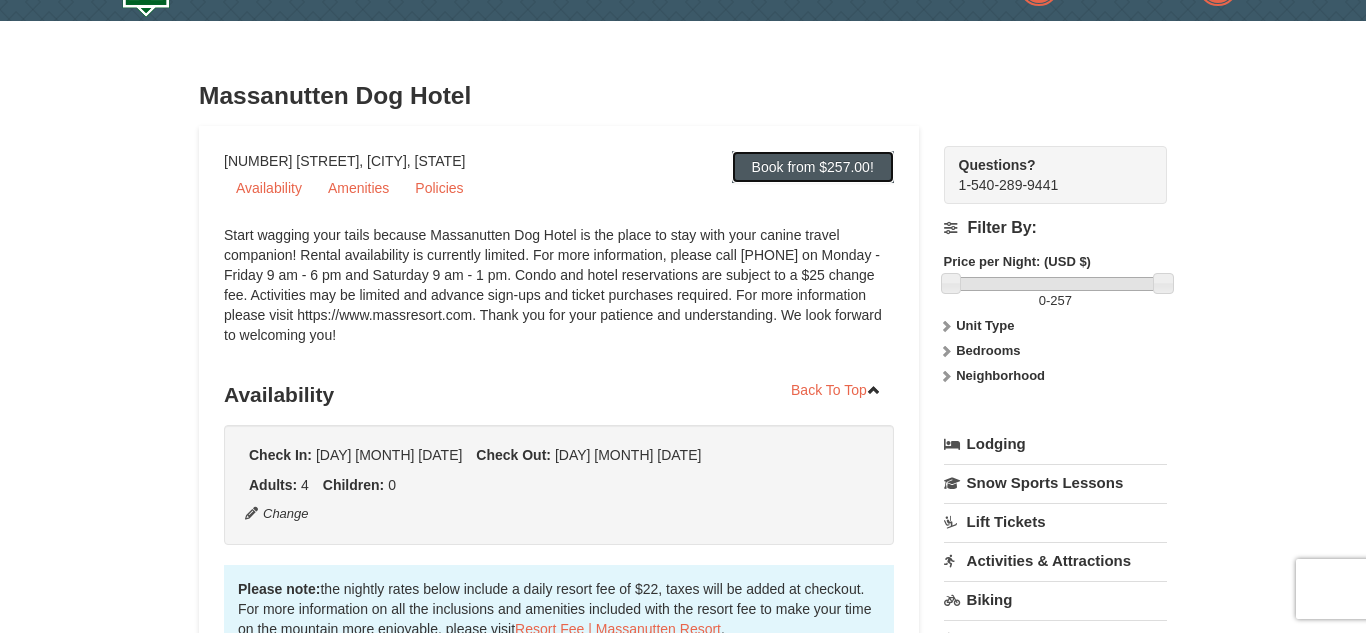 click on "Book from $257.00!" at bounding box center [813, 167] 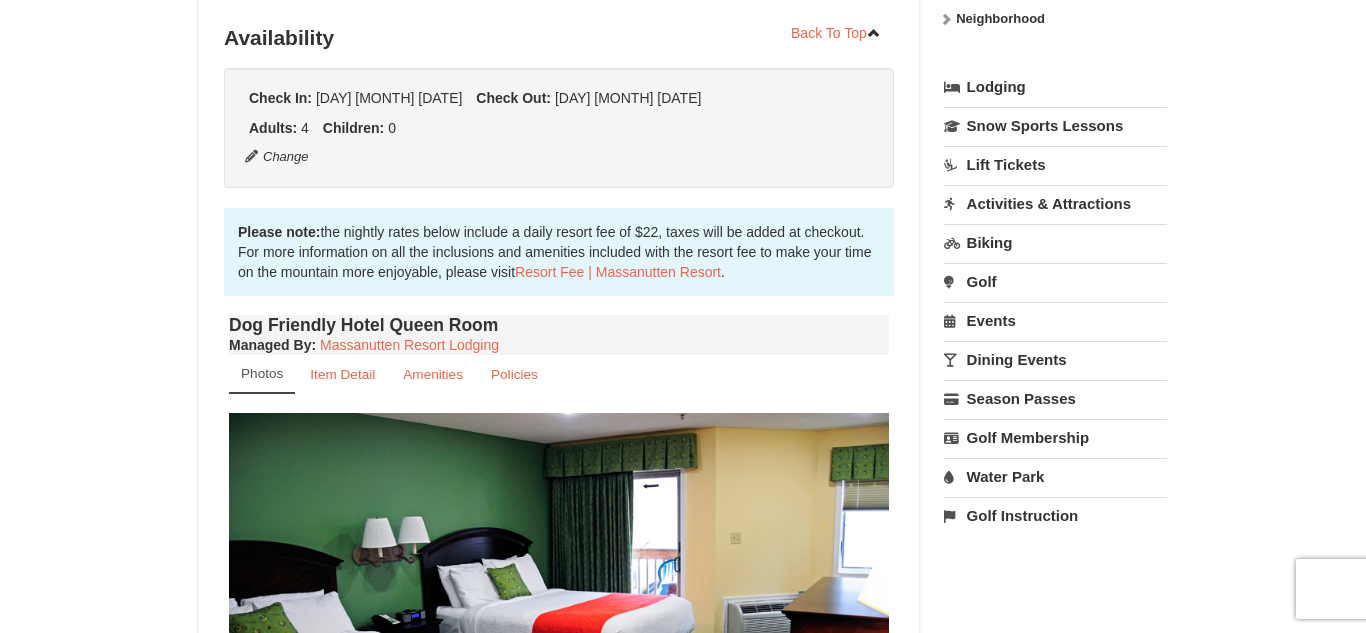 scroll, scrollTop: 424, scrollLeft: 0, axis: vertical 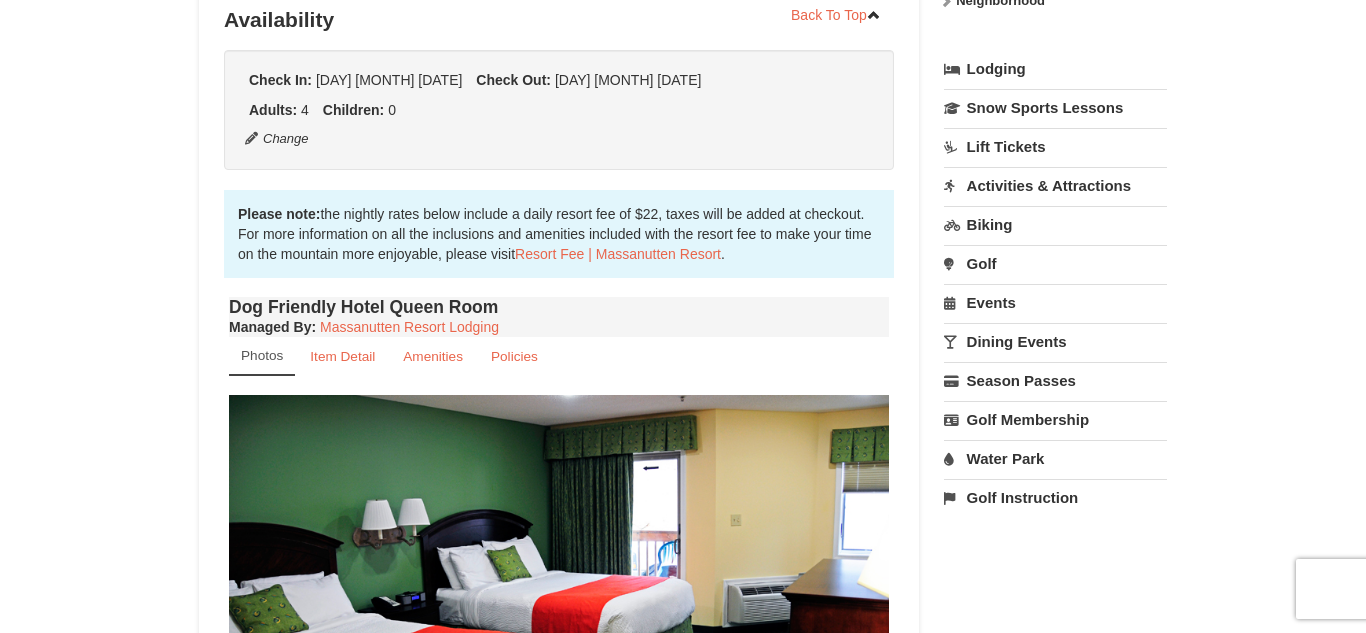 drag, startPoint x: 1353, startPoint y: 185, endPoint x: 1364, endPoint y: 323, distance: 138.43771 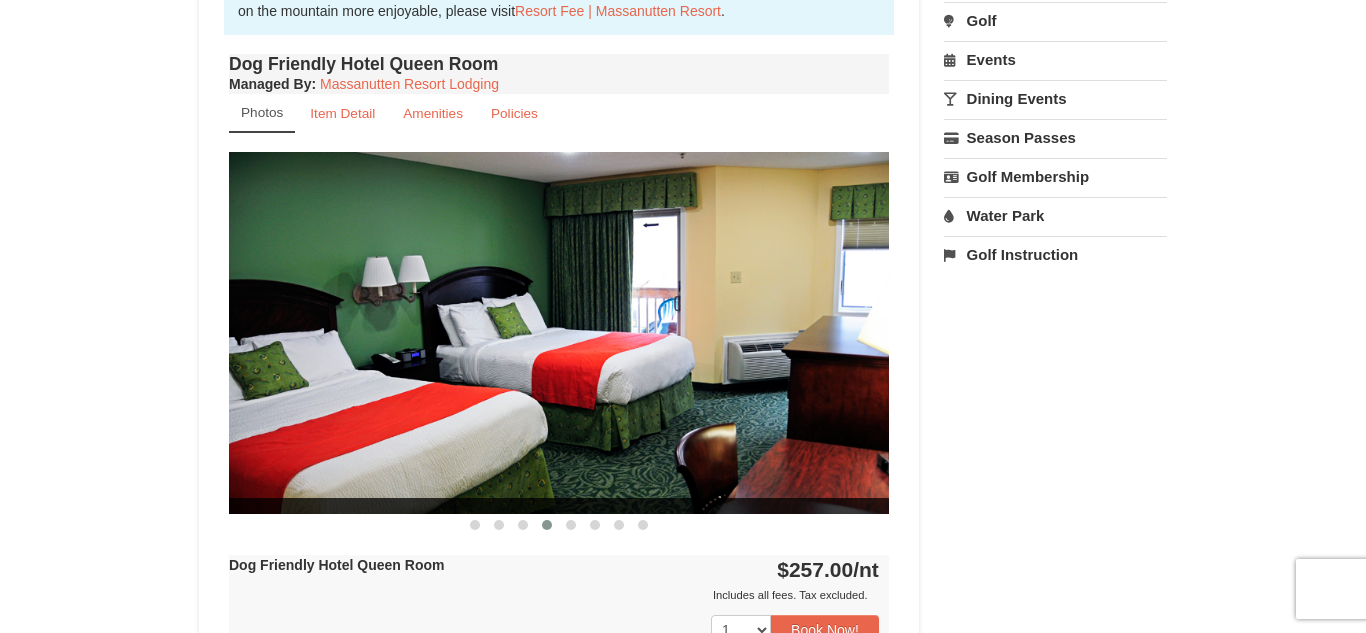 scroll, scrollTop: 511, scrollLeft: 0, axis: vertical 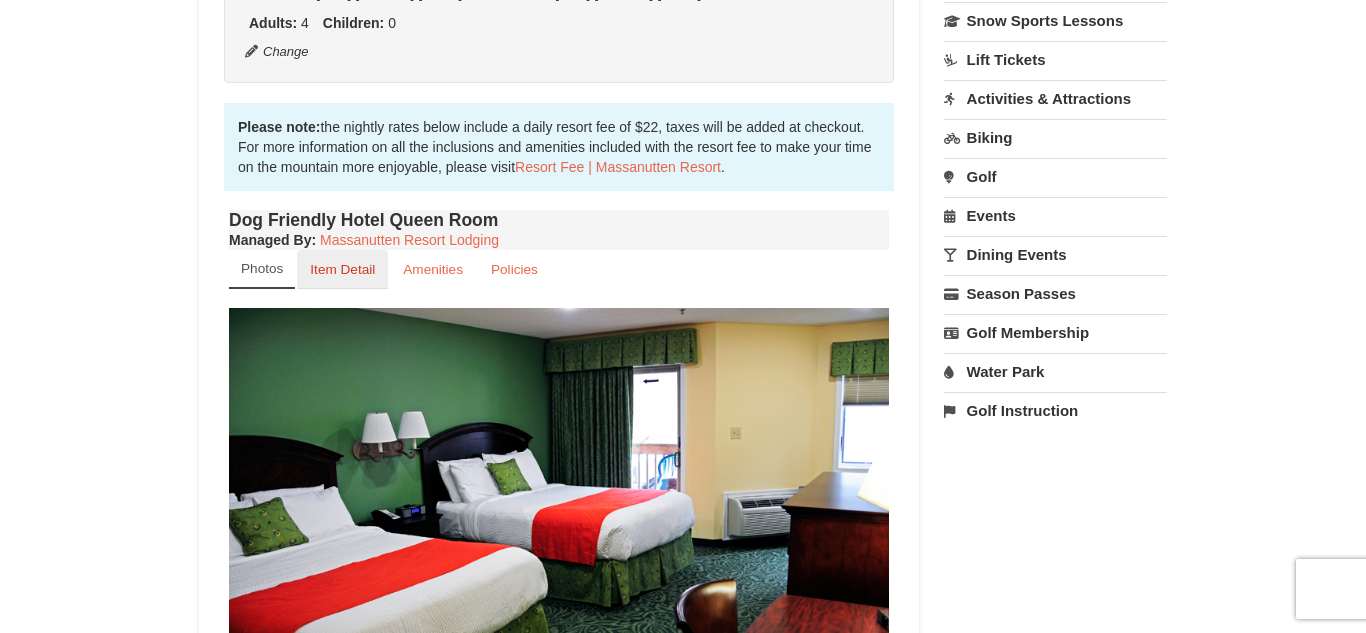 click on "Item Detail" at bounding box center [342, 269] 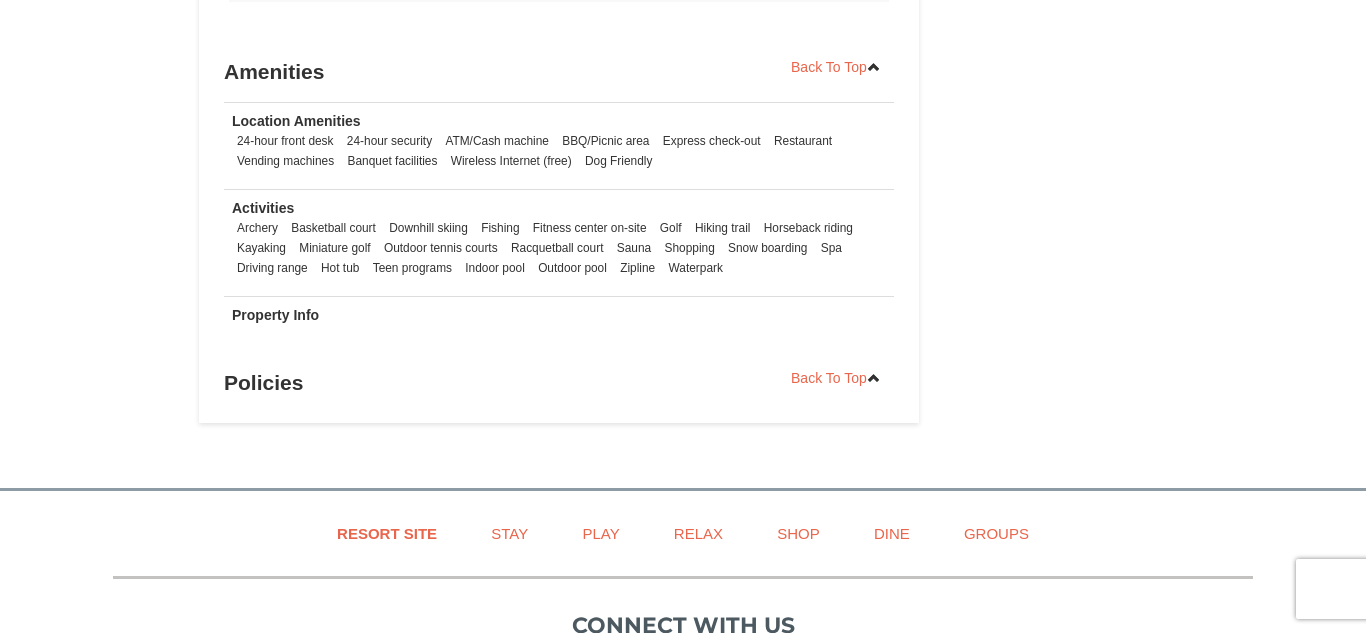 scroll, scrollTop: 1033, scrollLeft: 0, axis: vertical 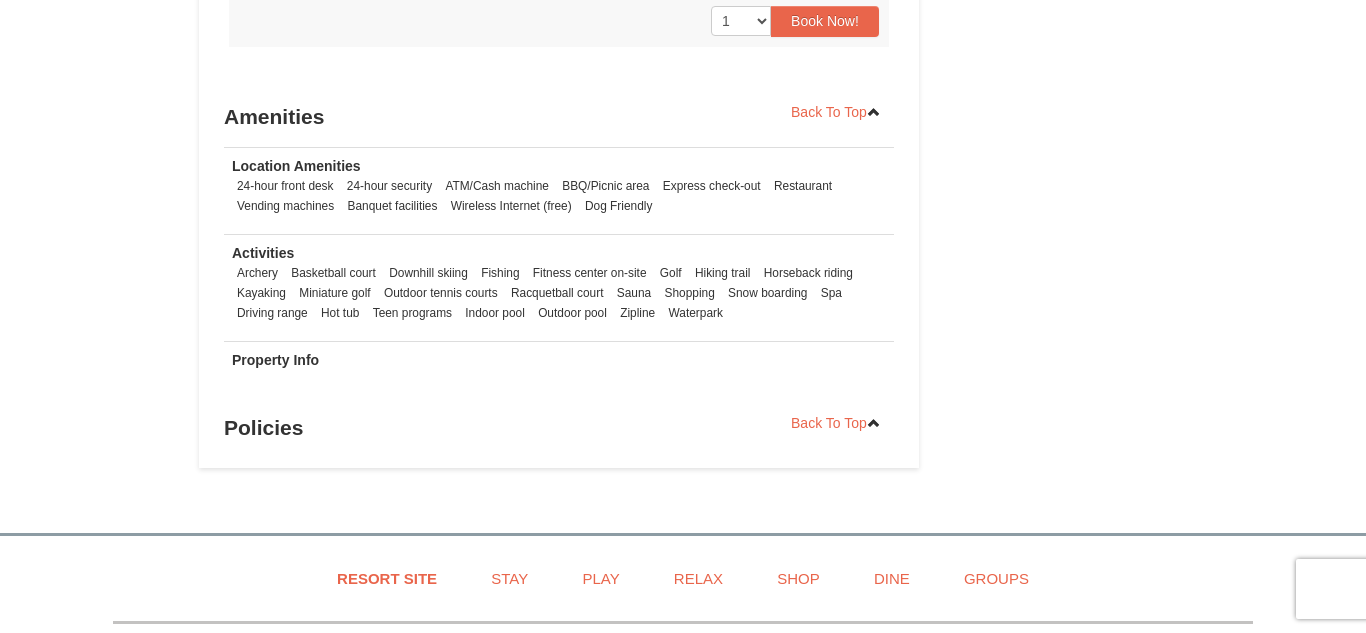 click on "×
Massanutten Dog Hotel
Book from $257.00!
1822 Resort Drive,
Massanutten,
VA
Availability
Amenities
Policies
‹" at bounding box center [683, -225] 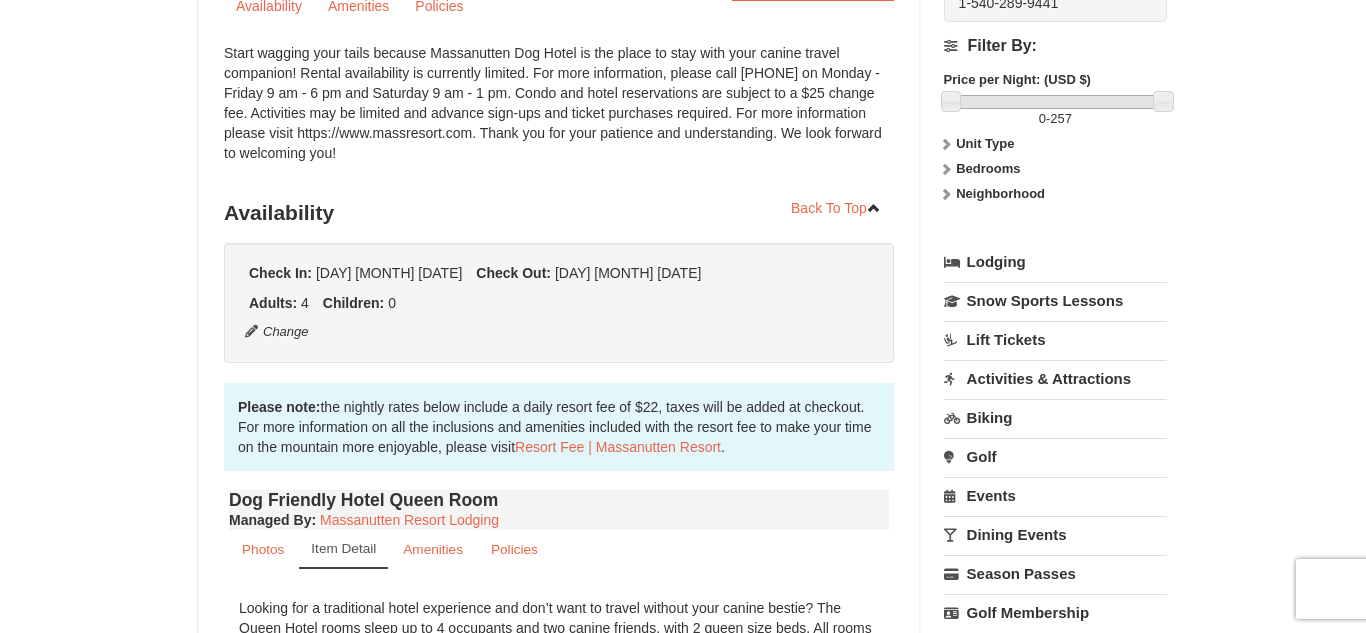 scroll, scrollTop: 227, scrollLeft: 0, axis: vertical 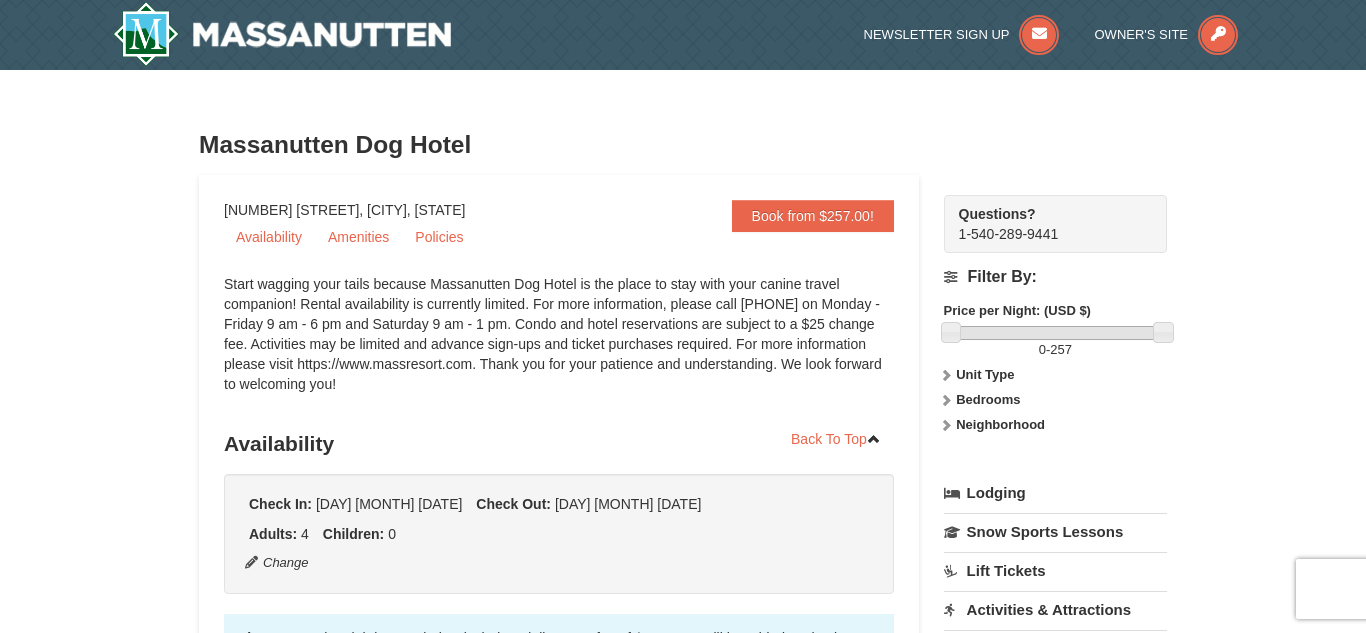 drag, startPoint x: 1365, startPoint y: 78, endPoint x: 1361, endPoint y: 321, distance: 243.03291 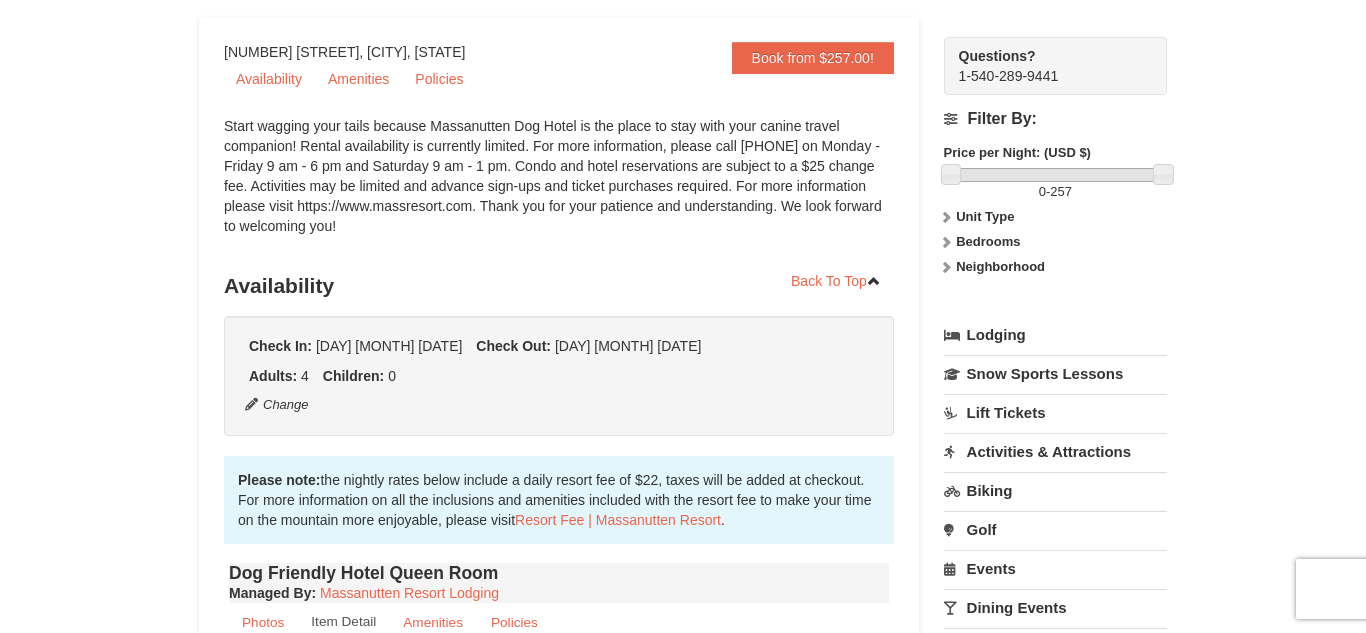 scroll, scrollTop: 0, scrollLeft: 0, axis: both 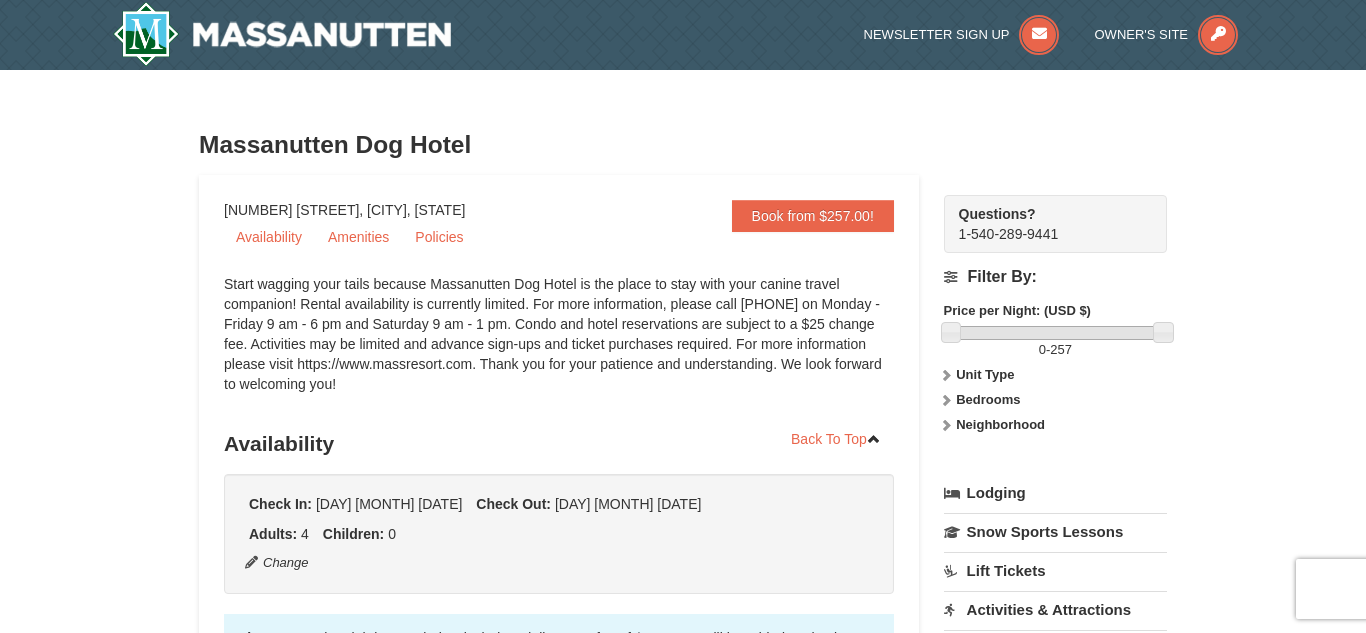 click on "×
Massanutten Dog Hotel
Book from $257.00!
1822 Resort Drive,
Massanutten,
VA
Availability
Amenities
Policies
‹" at bounding box center [683, 808] 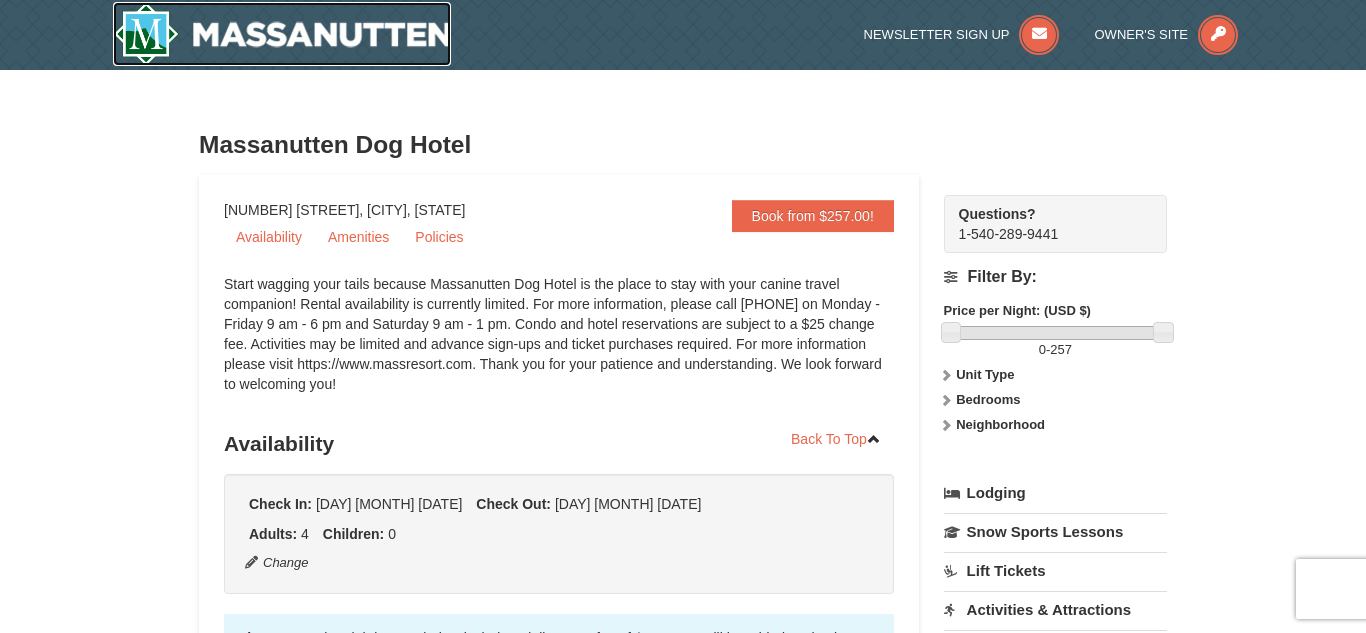 click at bounding box center [282, 34] 